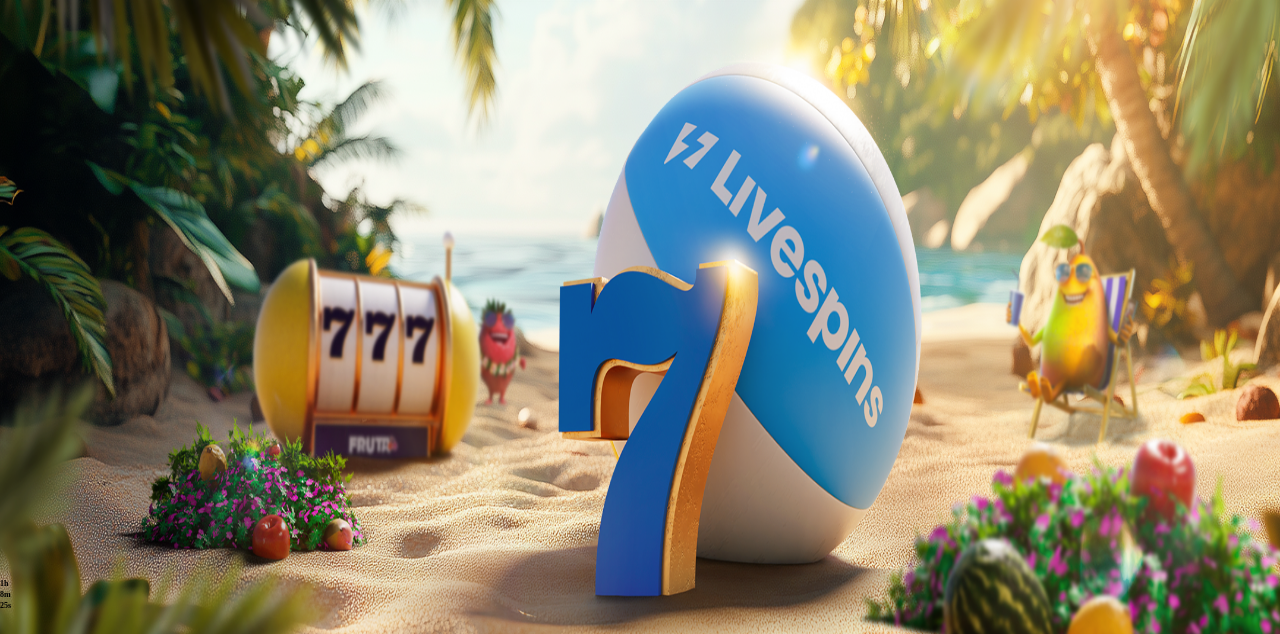 scroll, scrollTop: 0, scrollLeft: 0, axis: both 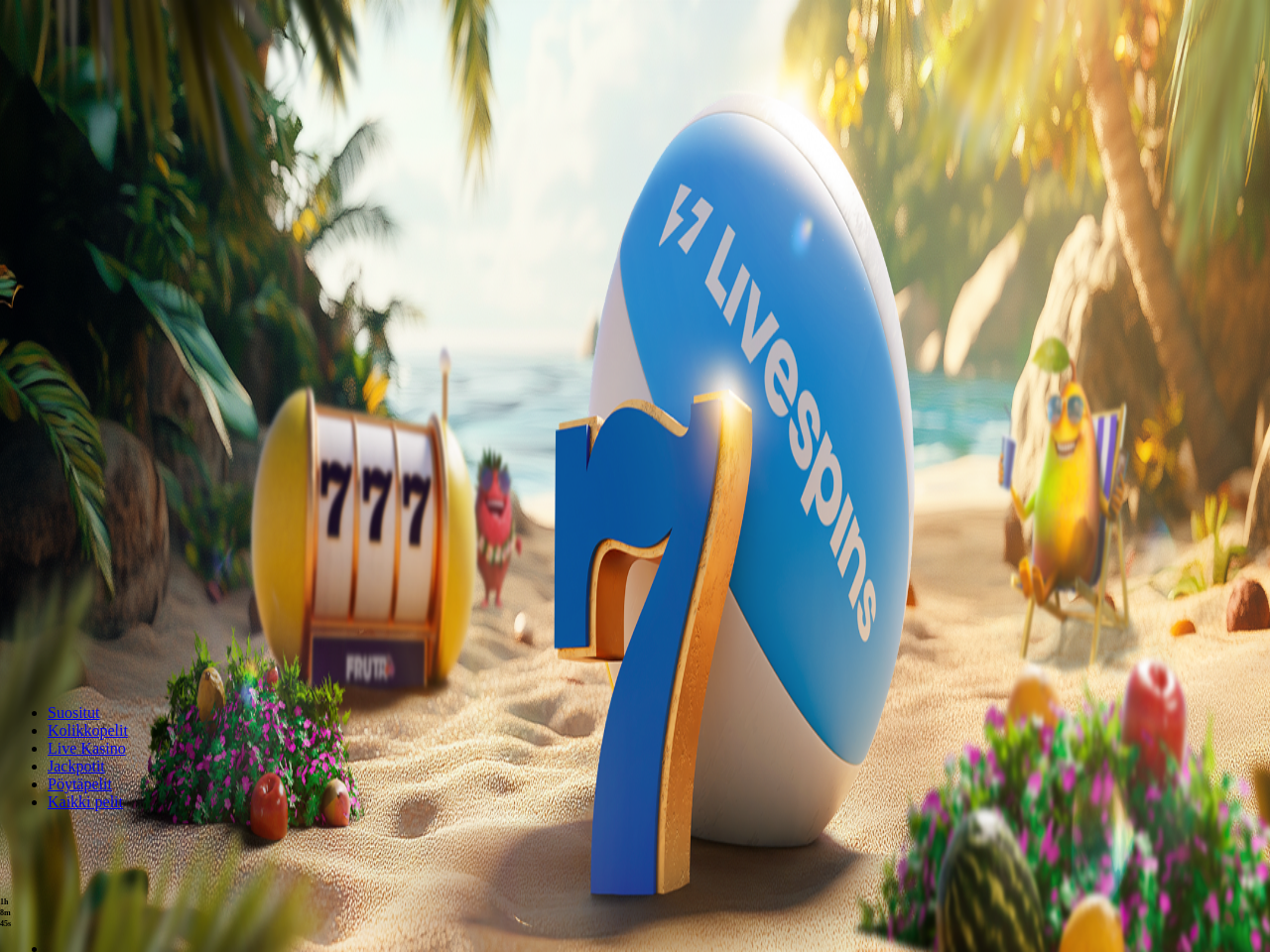click at bounding box center [398, 178] 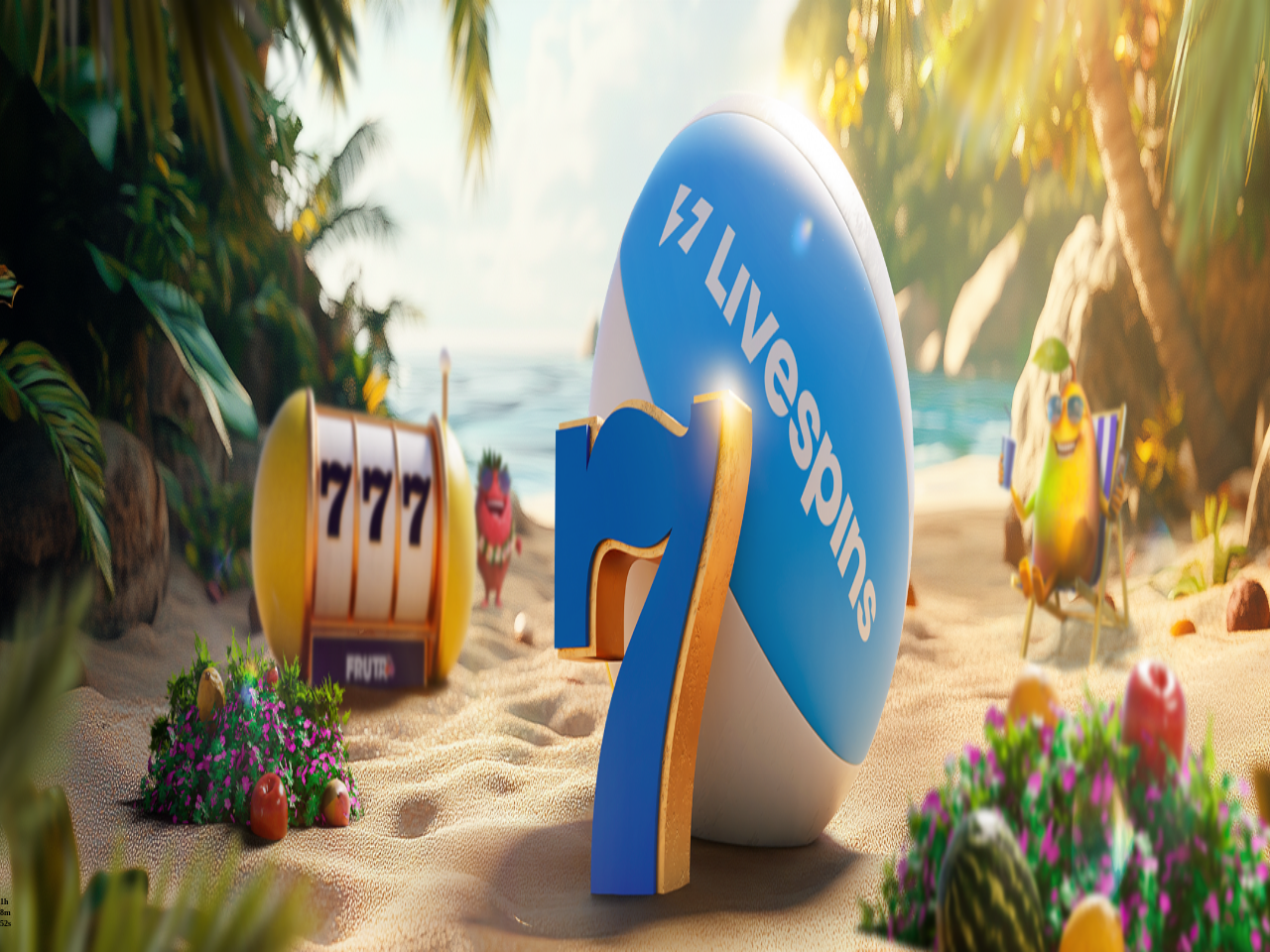 click at bounding box center [16, 462] 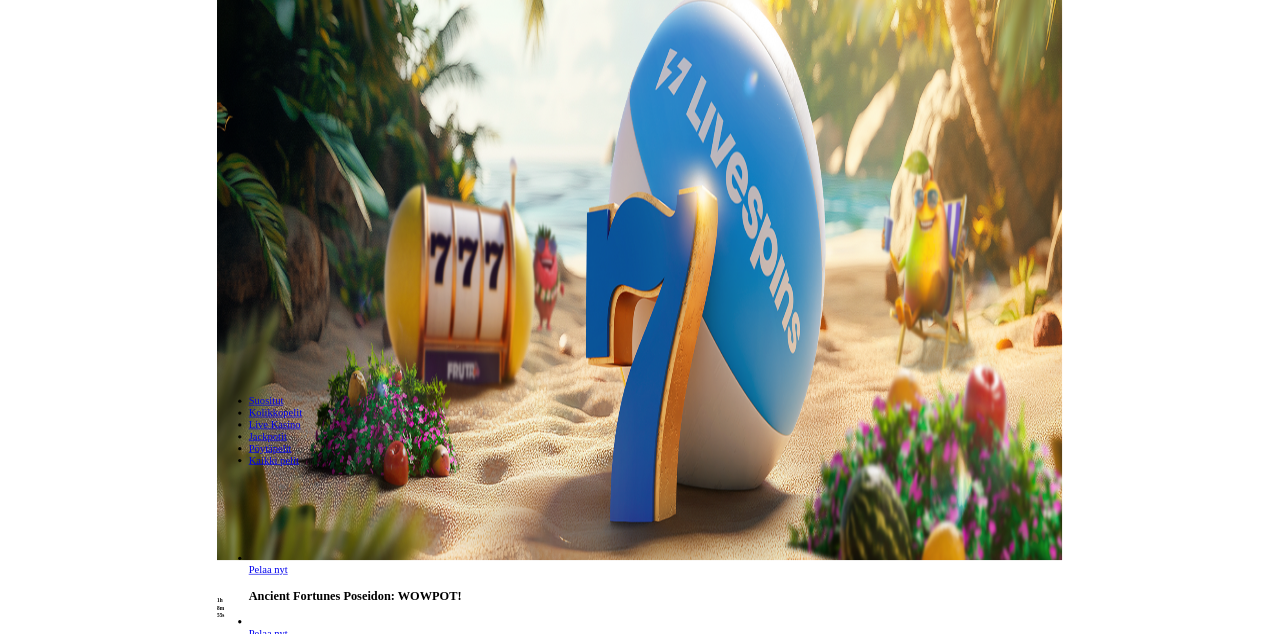 scroll, scrollTop: 114, scrollLeft: 0, axis: vertical 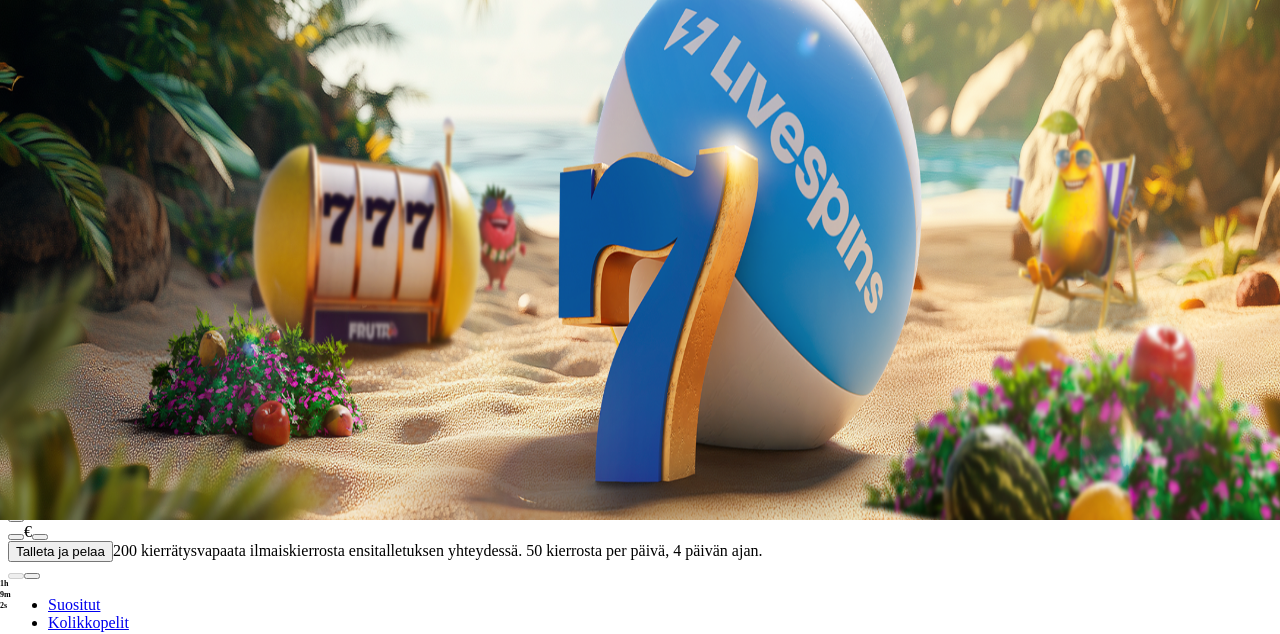 click at bounding box center (79, 731) 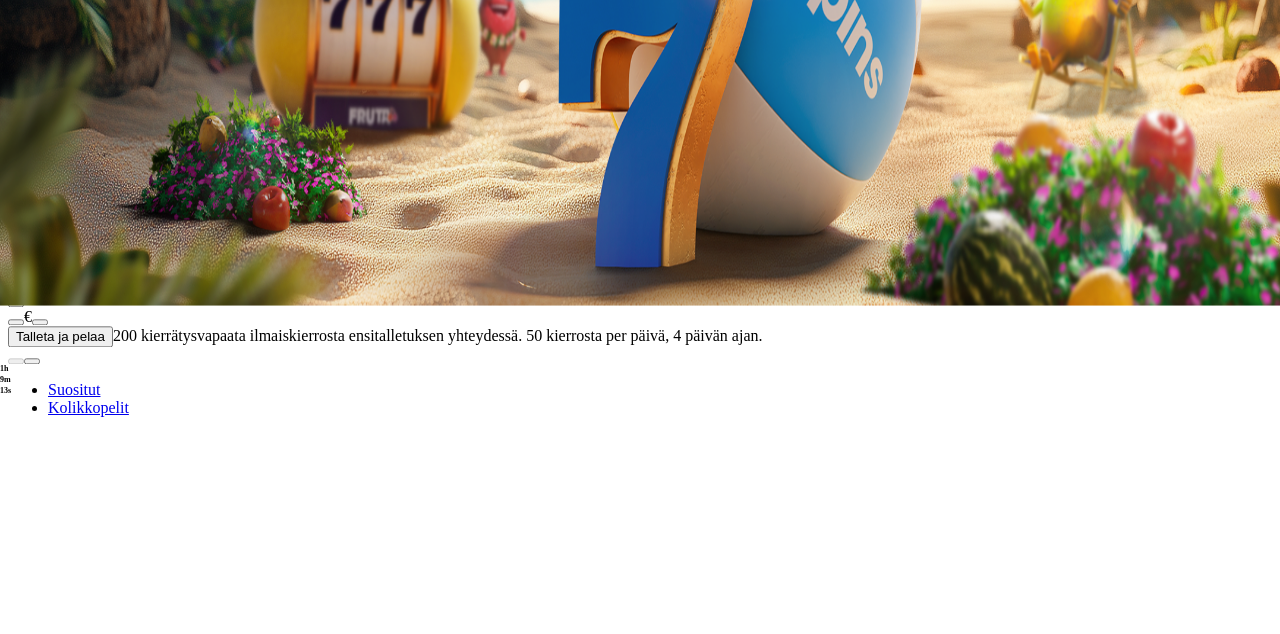 scroll, scrollTop: 114, scrollLeft: 0, axis: vertical 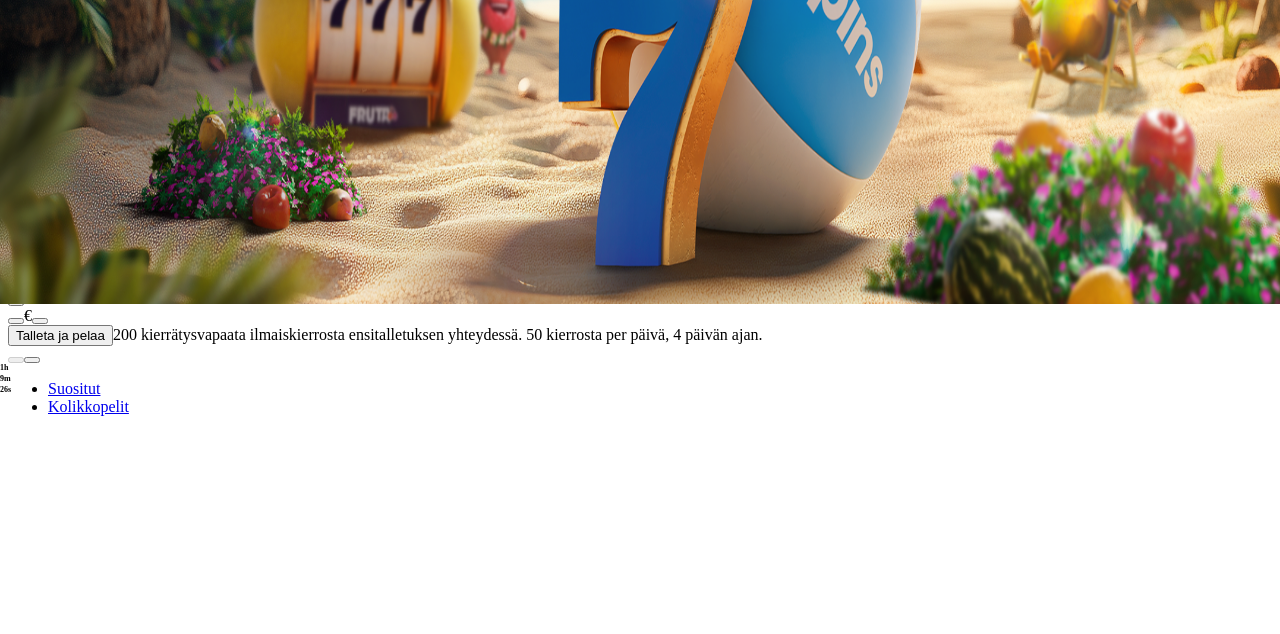 type on "*******" 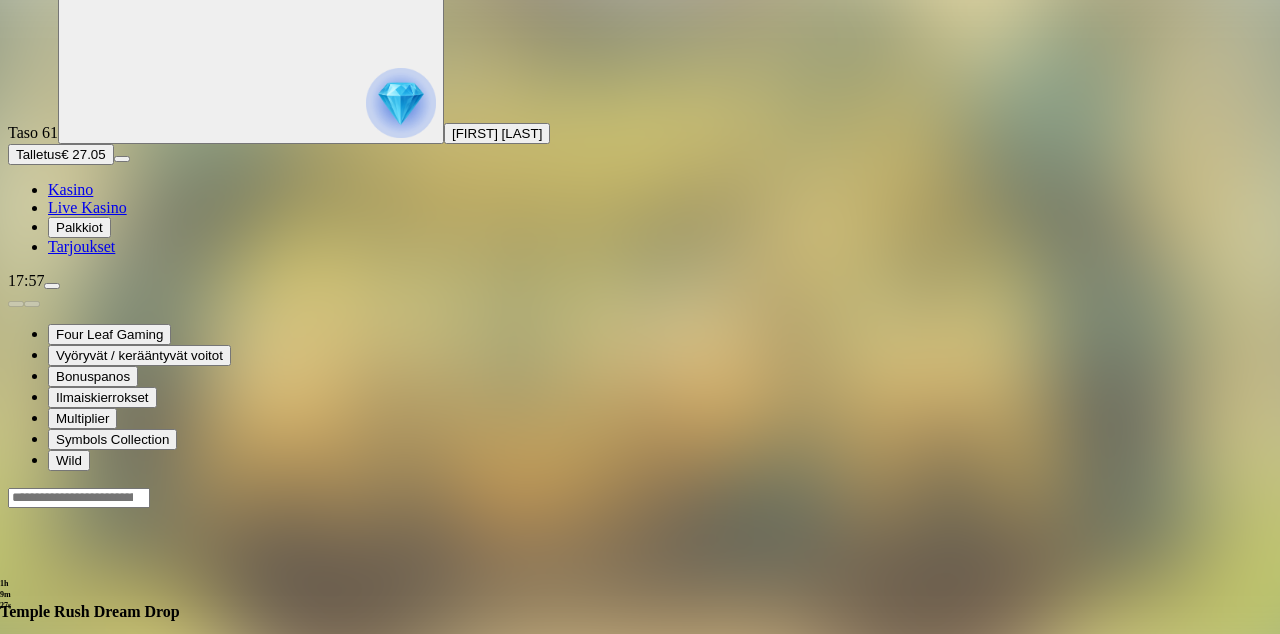 scroll, scrollTop: 0, scrollLeft: 0, axis: both 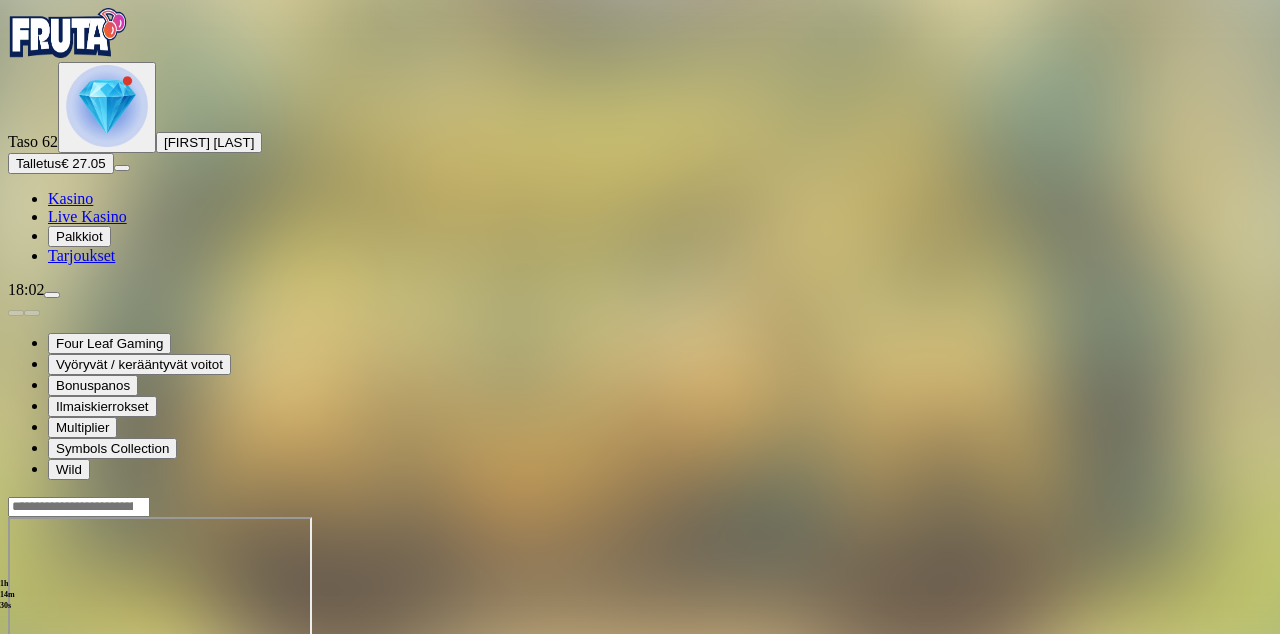 click at bounding box center (16, 689) 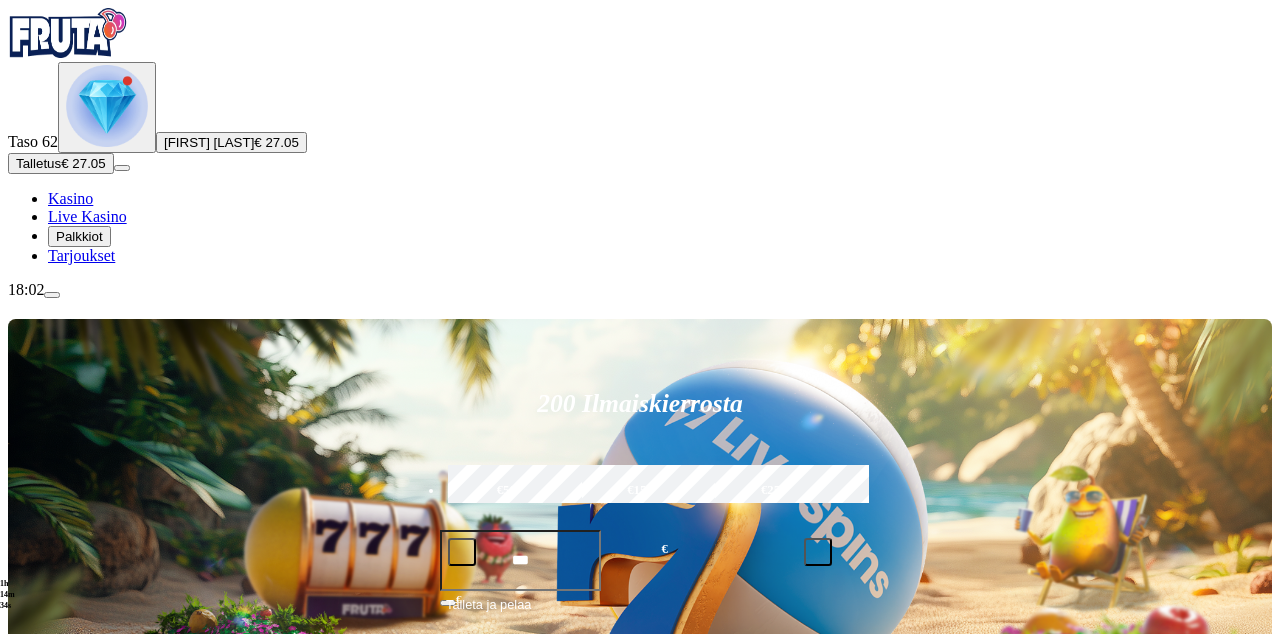 click at bounding box center (107, 107) 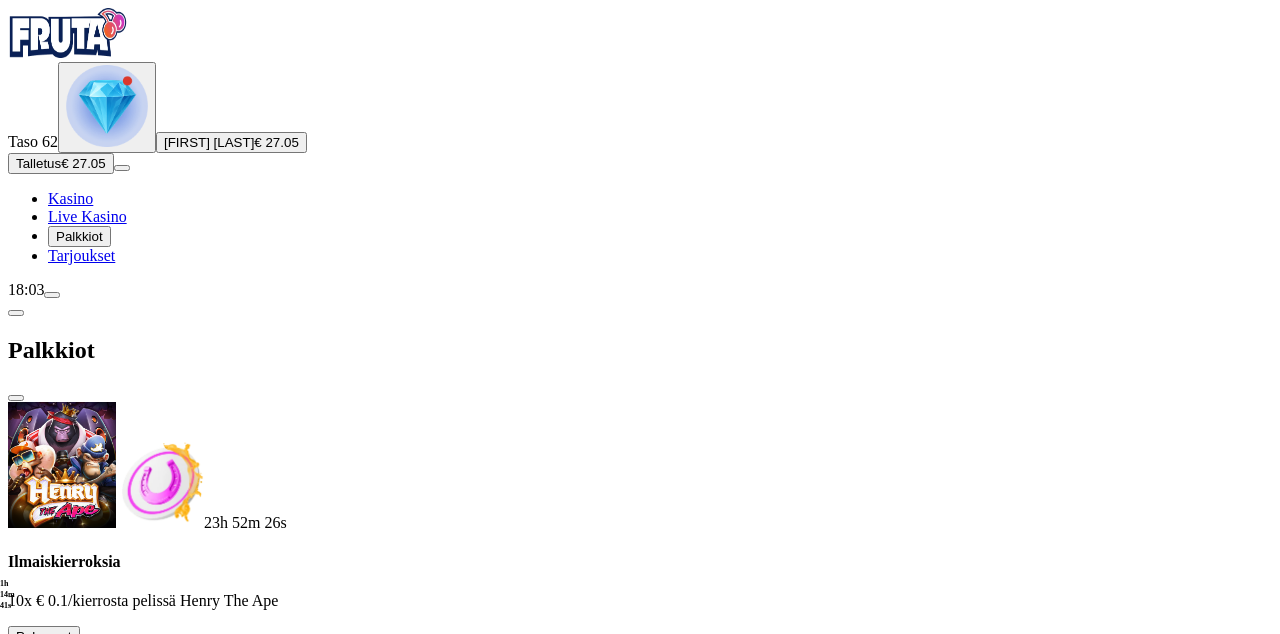 click at bounding box center (112, 849) 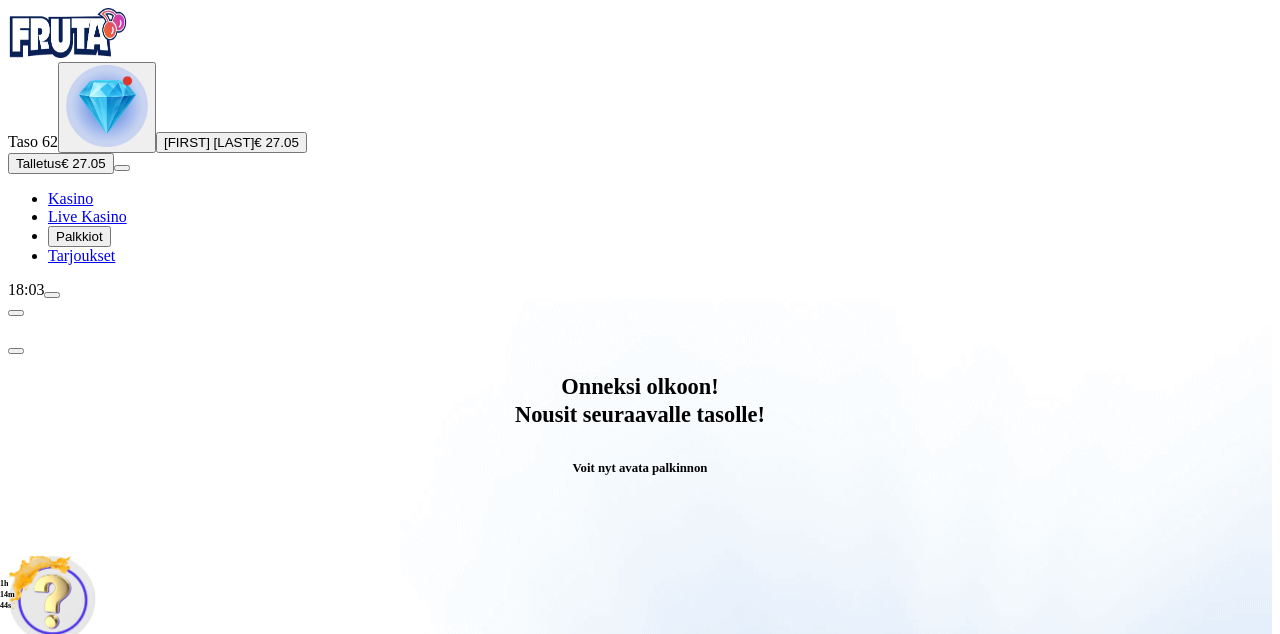 click on "Avaa palkinto" at bounding box center (640, 795) 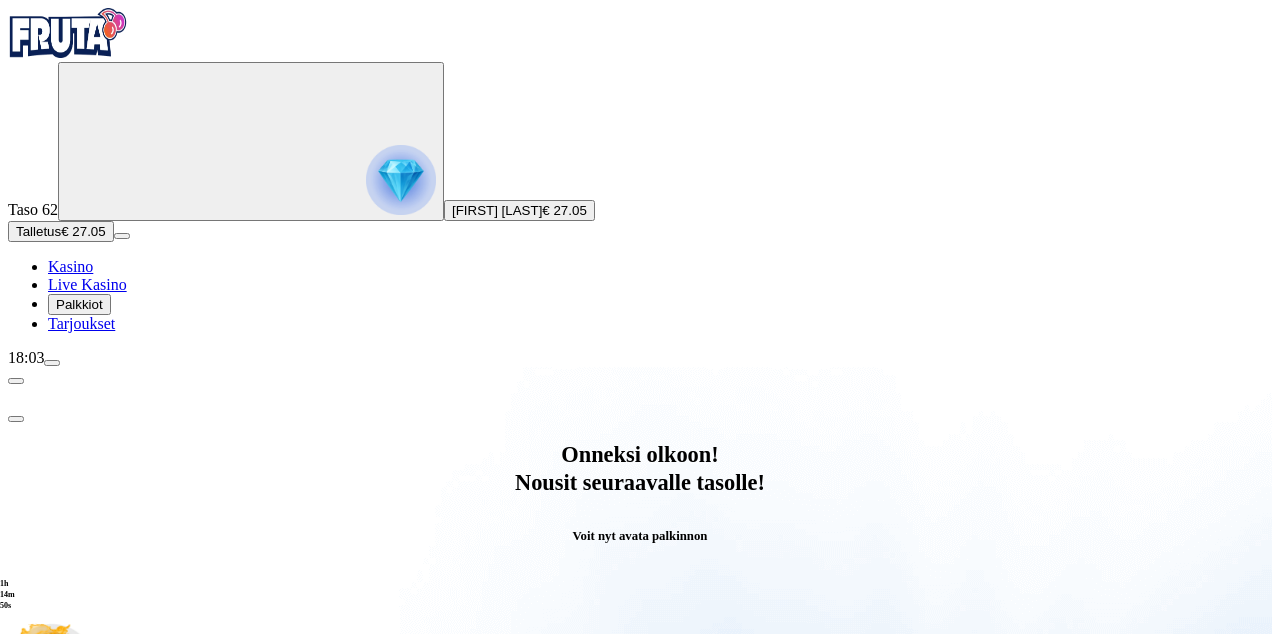 click on "Säästä myöhemmäksi" at bounding box center (639, 1109) 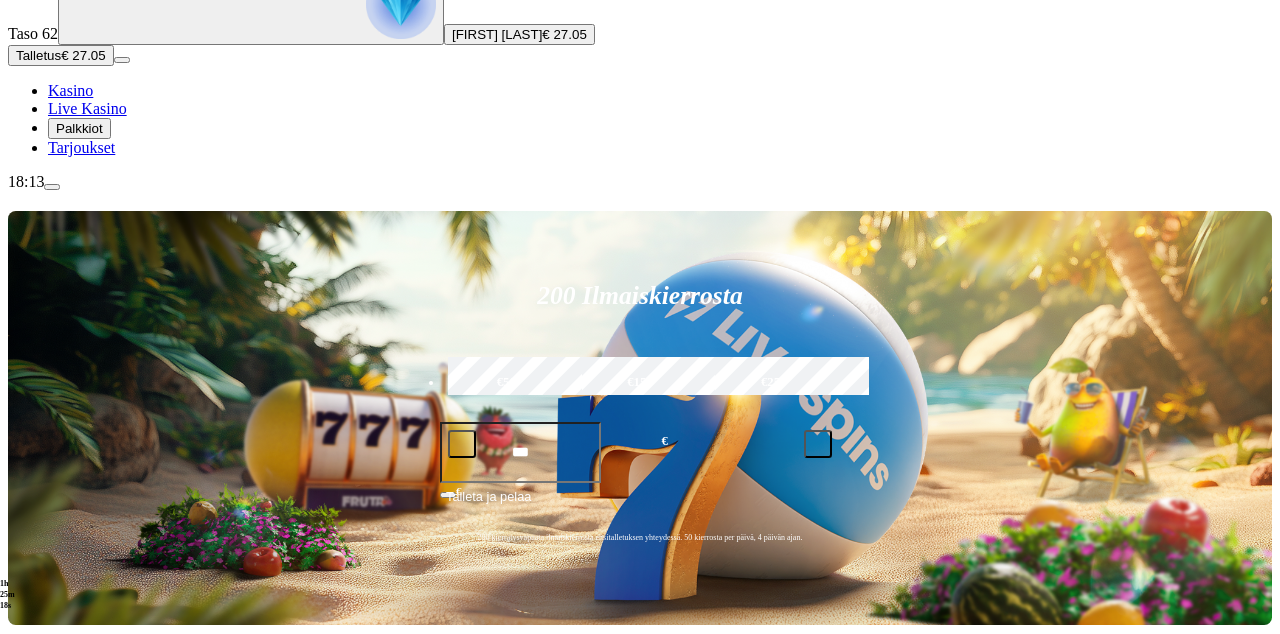 scroll, scrollTop: 176, scrollLeft: 0, axis: vertical 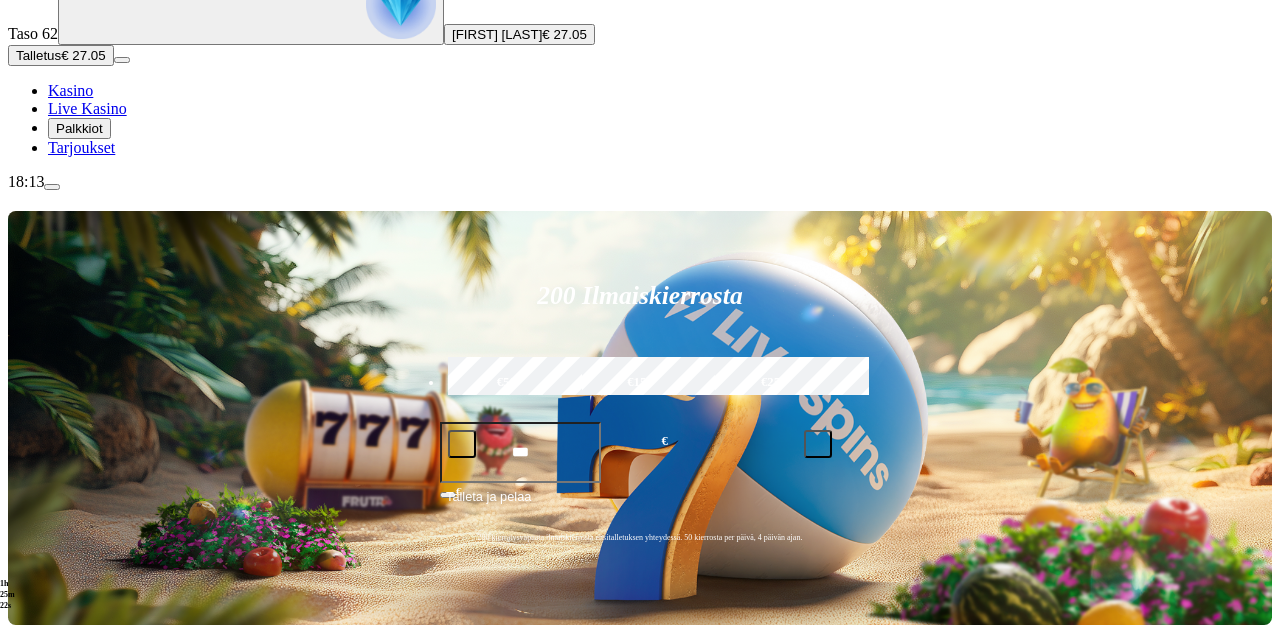 click on "Pelaa nyt" at bounding box center (-687, 1705) 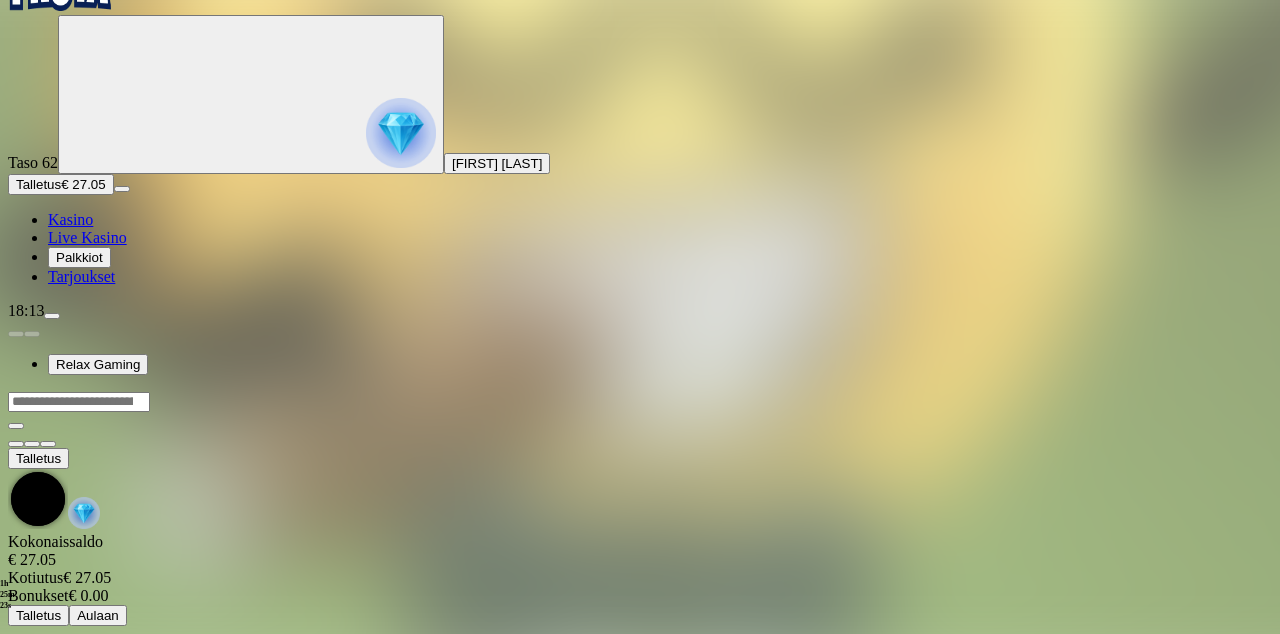 scroll, scrollTop: 0, scrollLeft: 0, axis: both 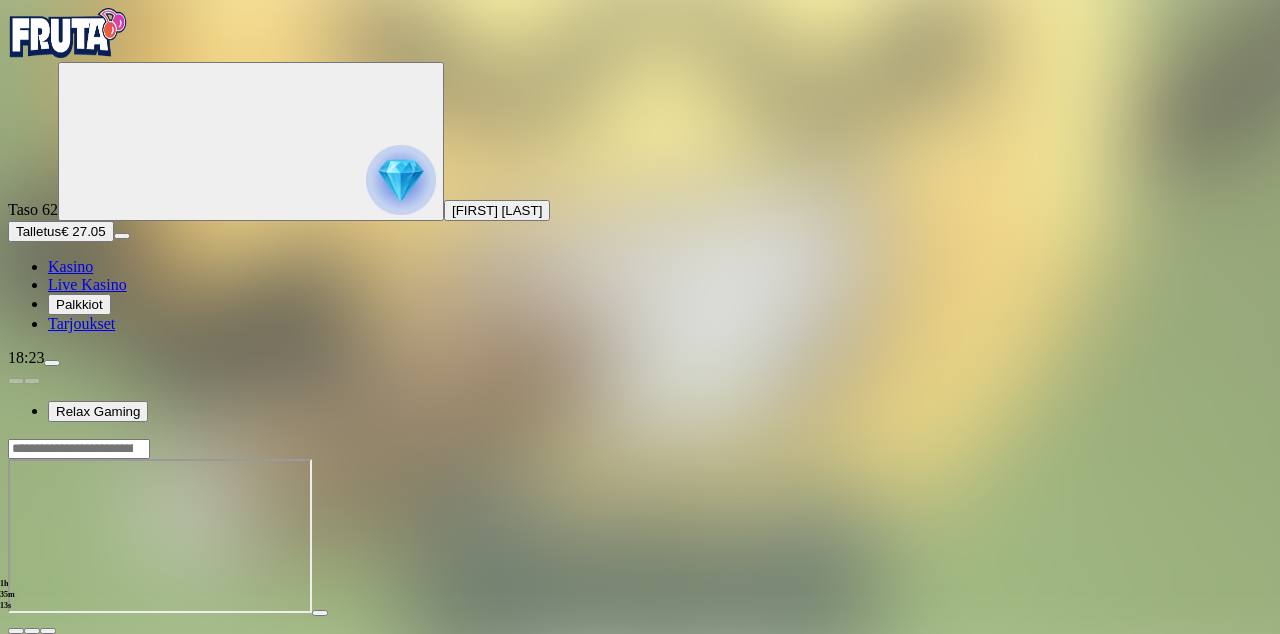 click at bounding box center (16, 631) 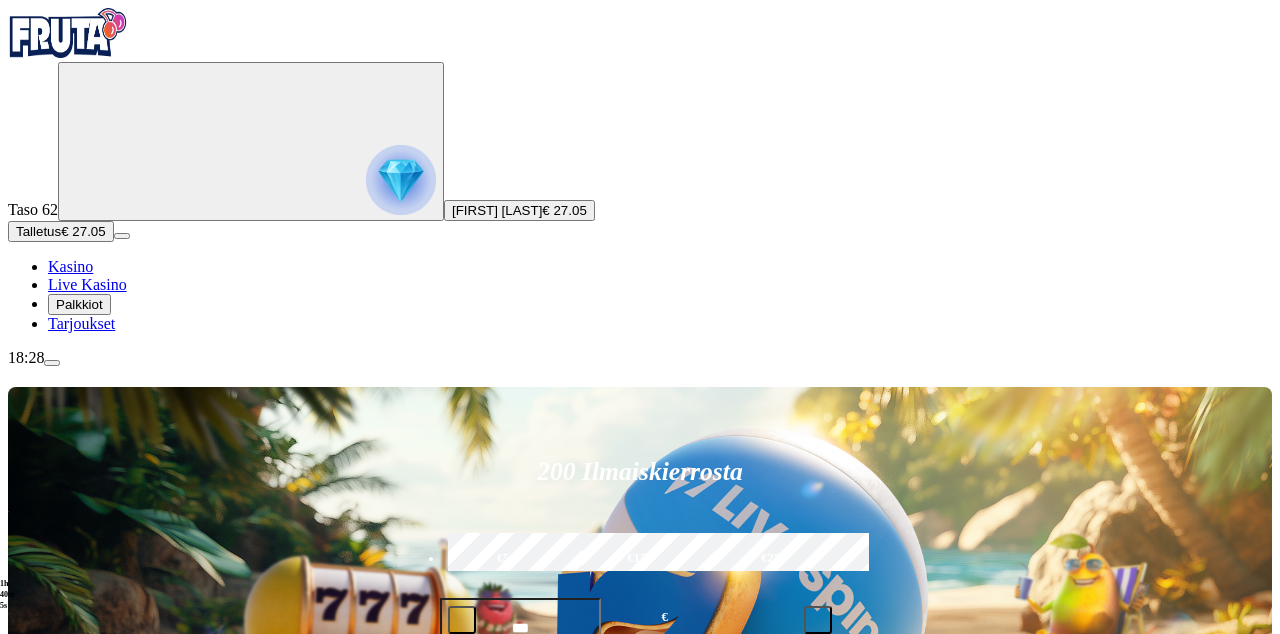 click at bounding box center [901, 899] 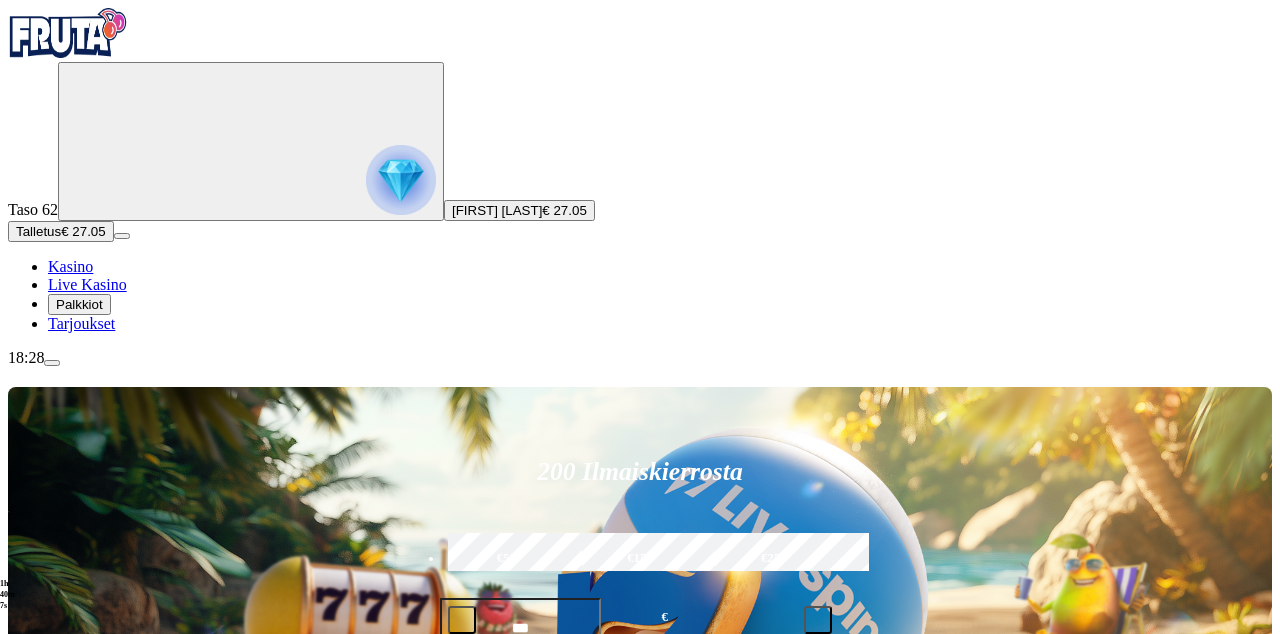 click on "Suositut Kolikkopelit Live Kasino Jackpotit Pöytäpelit Kaikki pelit" at bounding box center (640, 899) 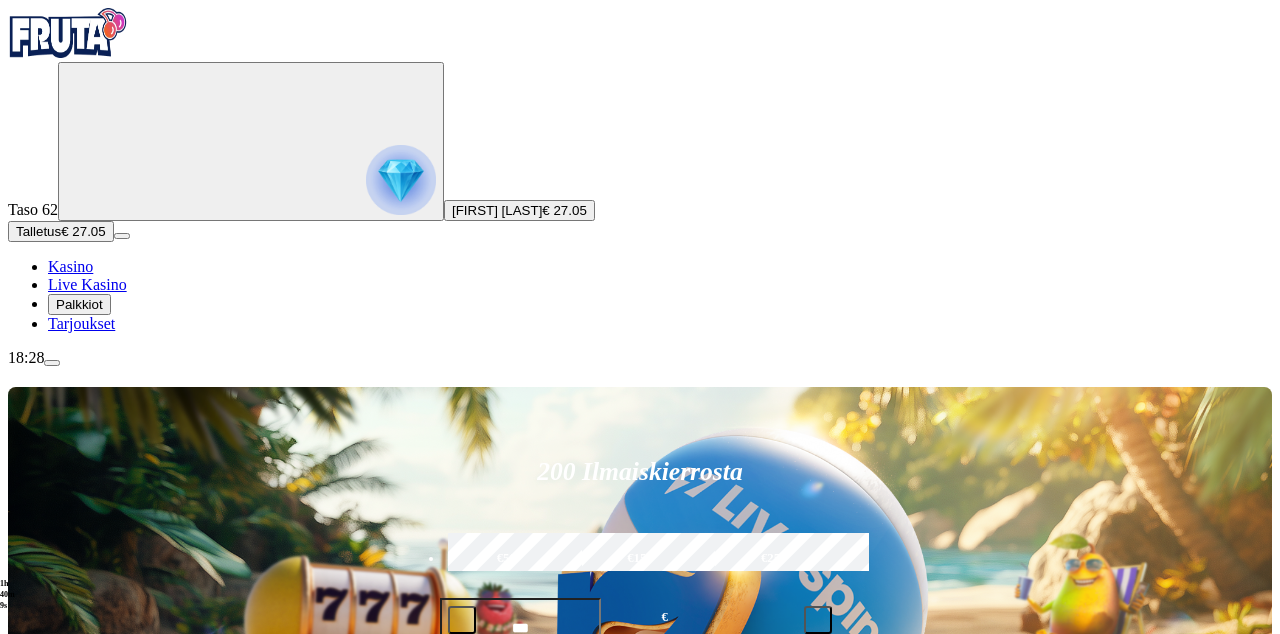 click on "Pelaa nyt" at bounding box center [-687, 2072] 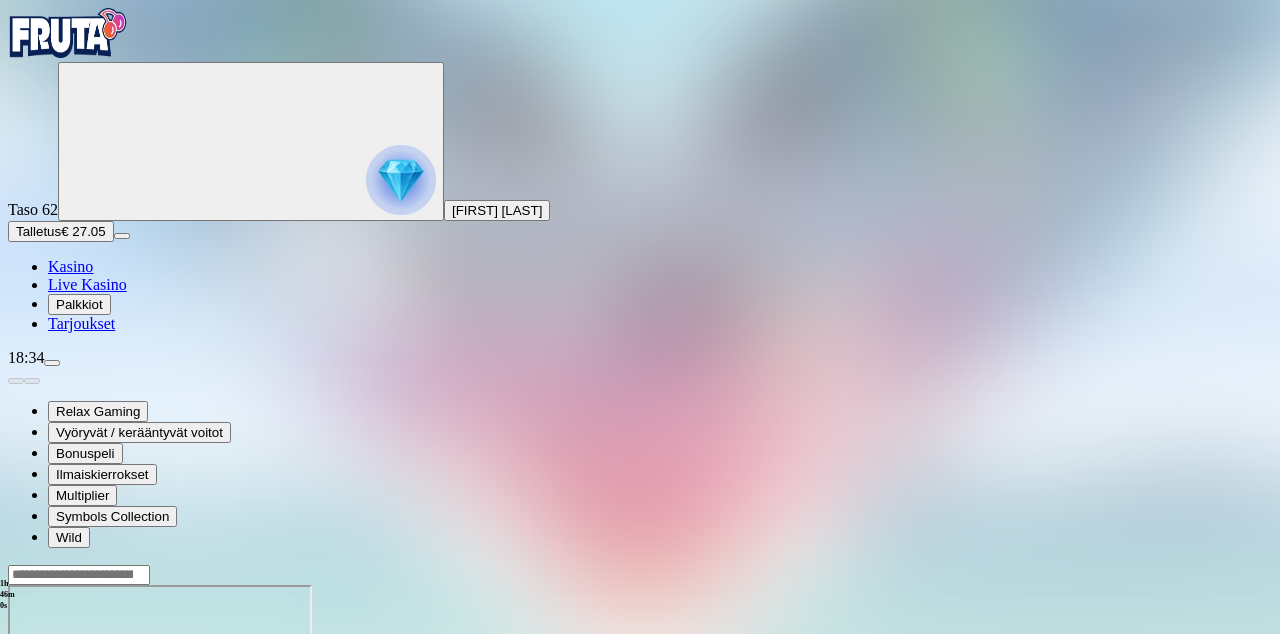 click at bounding box center (16, 757) 